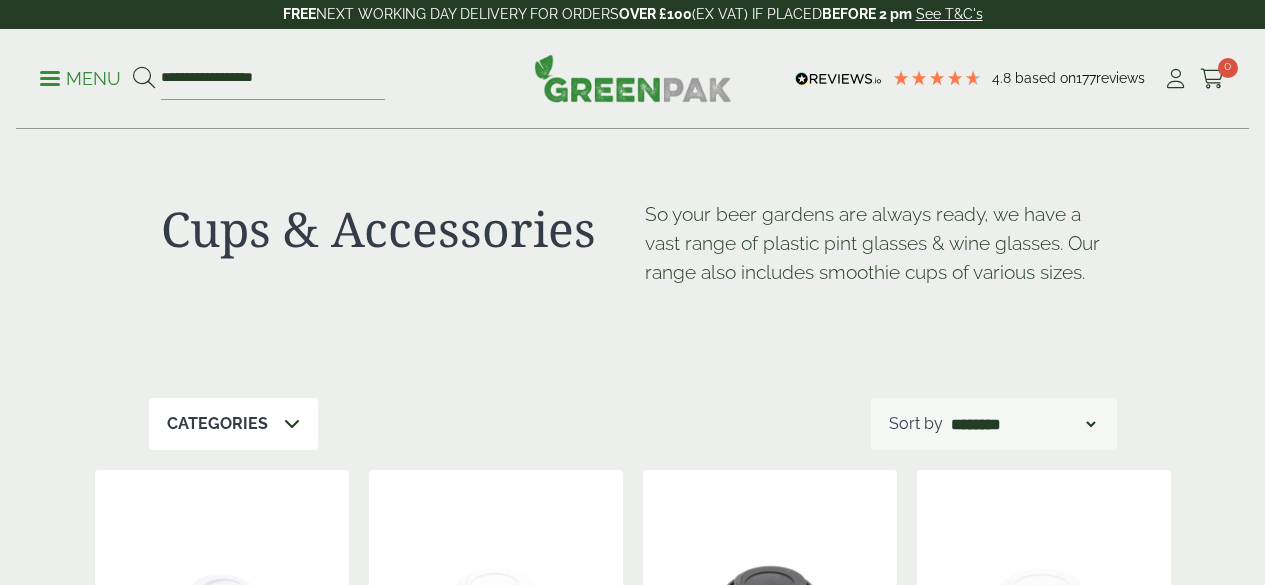 scroll, scrollTop: 400, scrollLeft: 0, axis: vertical 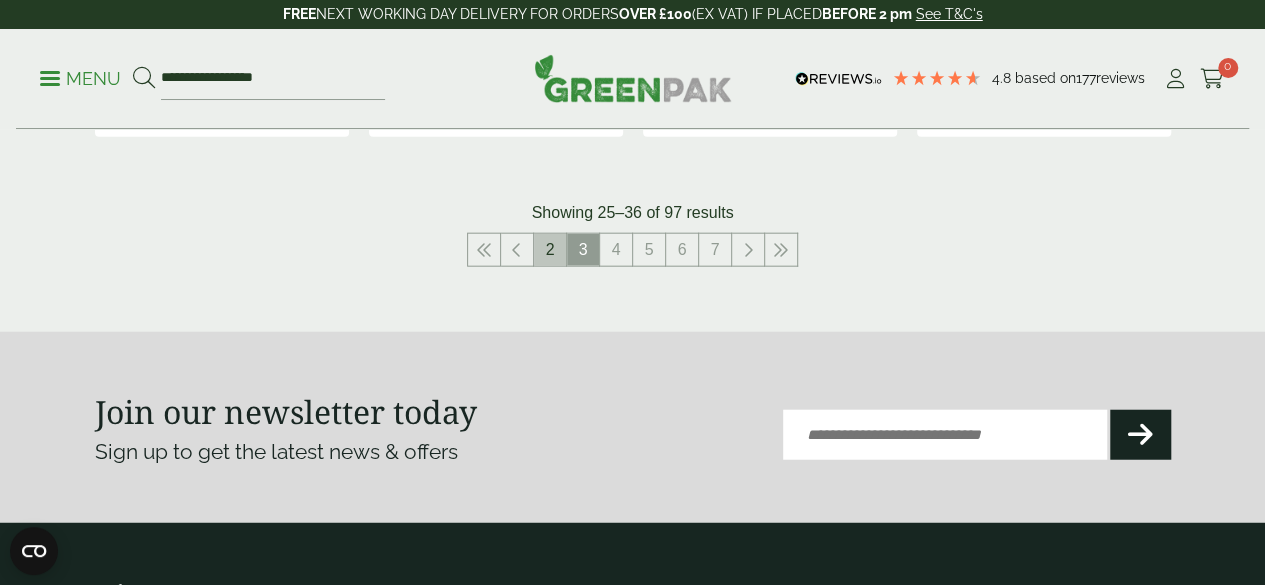 click on "2" at bounding box center (550, 250) 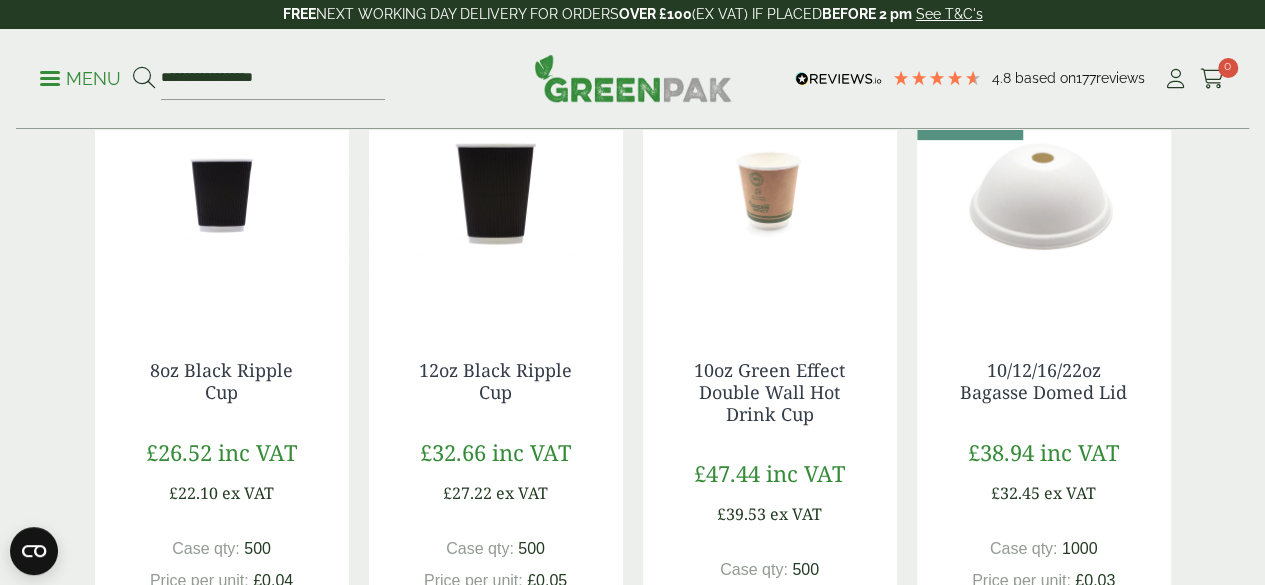 scroll, scrollTop: 600, scrollLeft: 0, axis: vertical 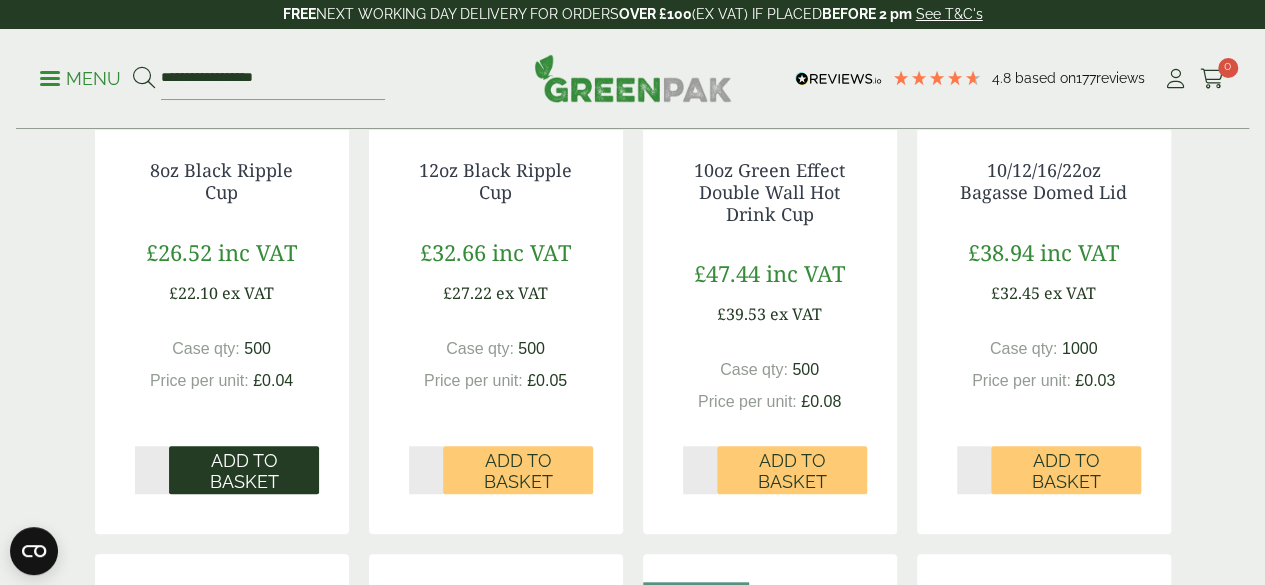 click on "Add to Basket" at bounding box center (244, 471) 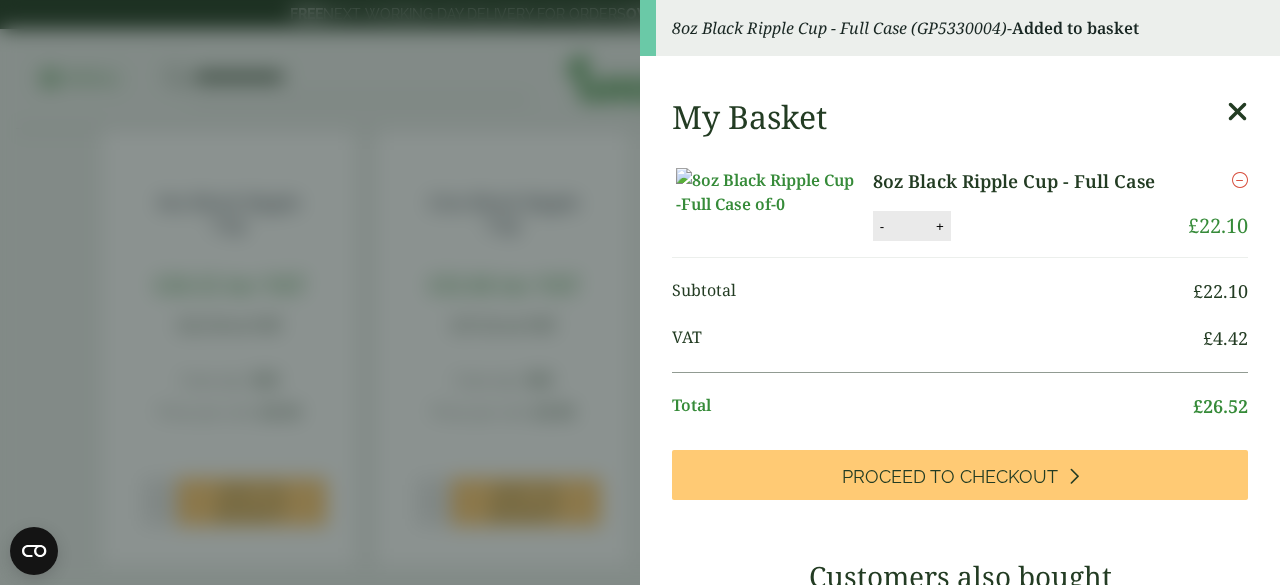 click at bounding box center (1237, 112) 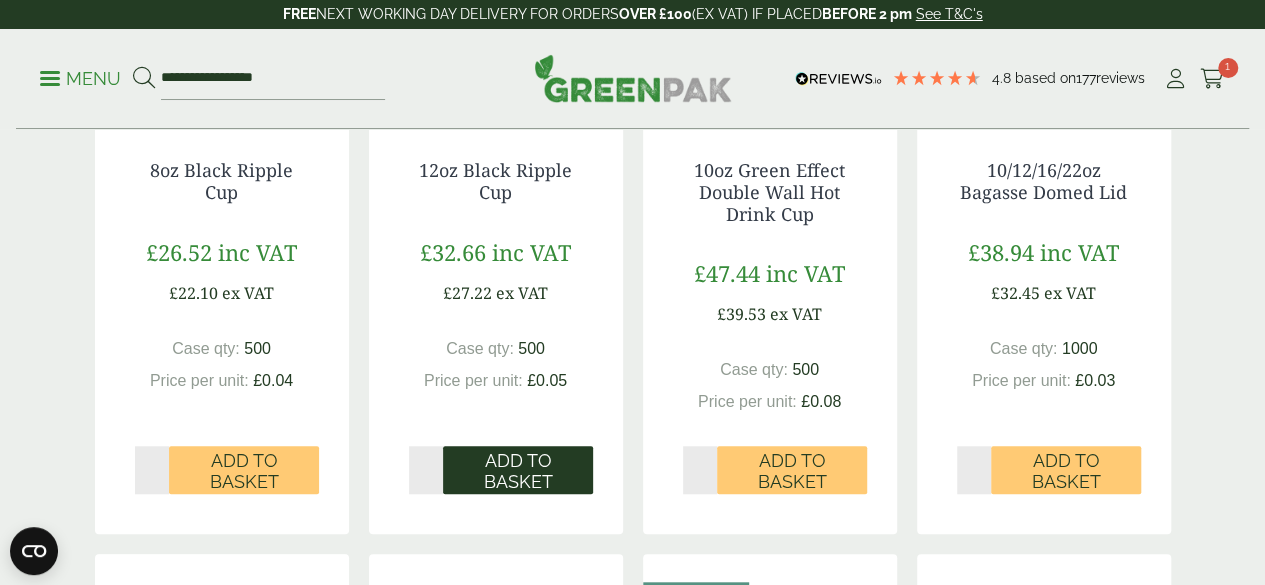 click on "Add to Basket" at bounding box center [518, 471] 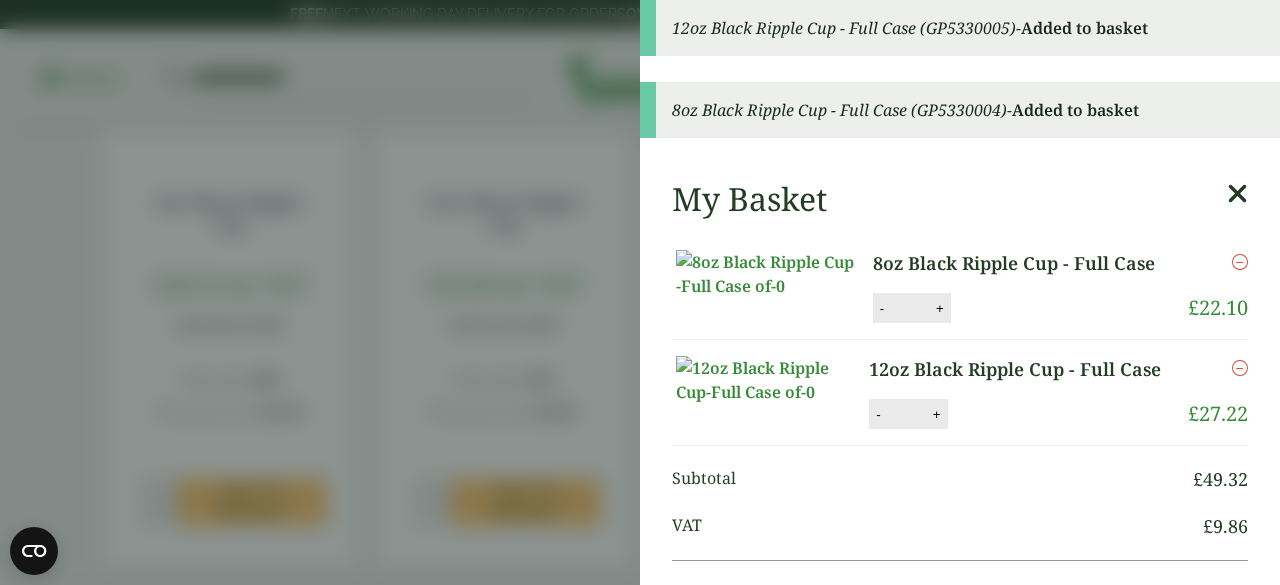 click at bounding box center (1237, 194) 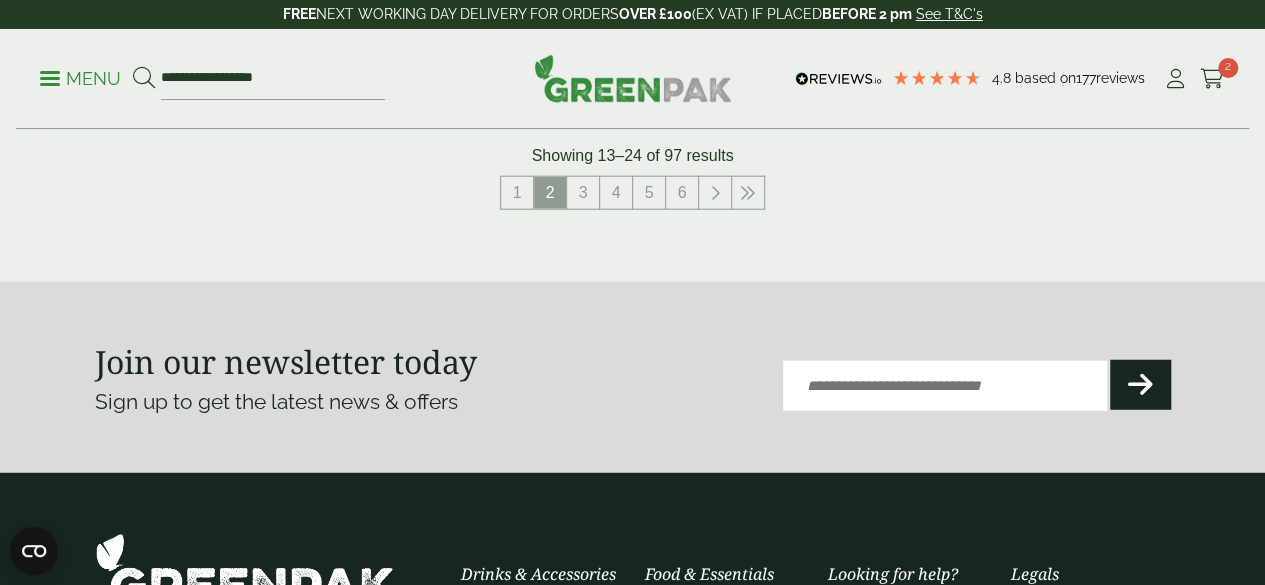 scroll, scrollTop: 2200, scrollLeft: 0, axis: vertical 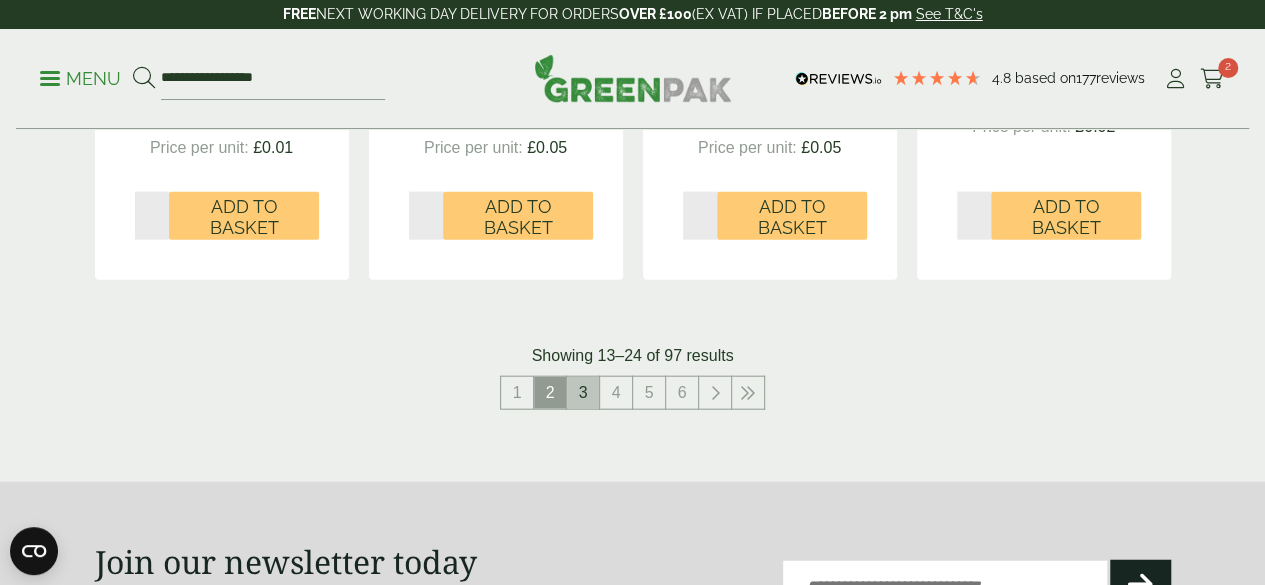 click on "3" at bounding box center [583, 393] 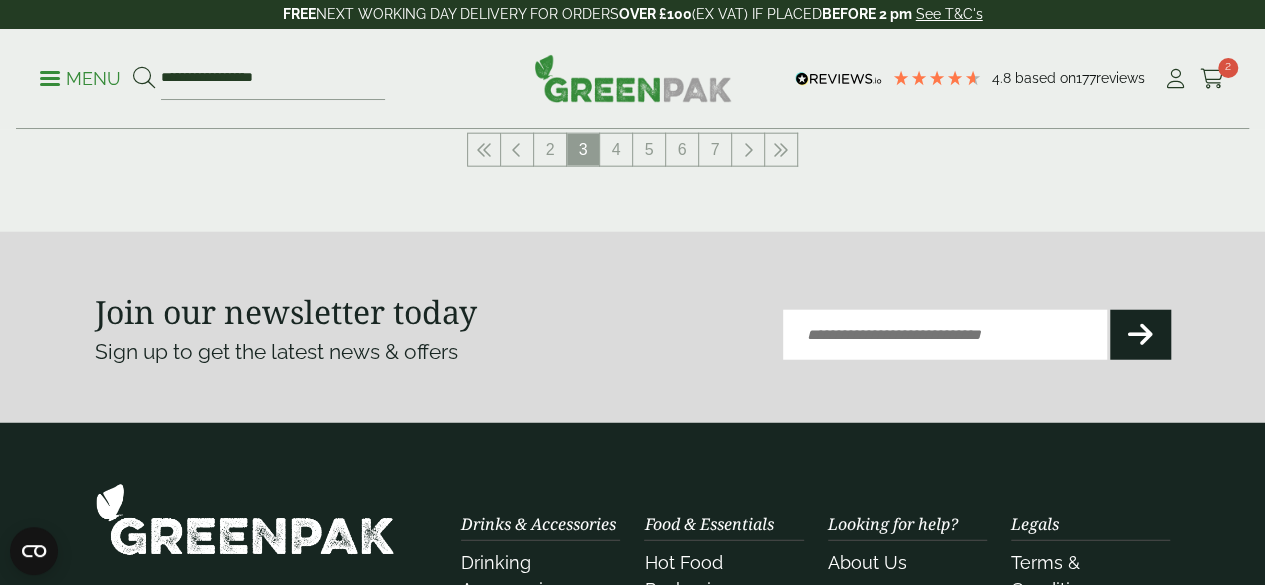 scroll, scrollTop: 2100, scrollLeft: 0, axis: vertical 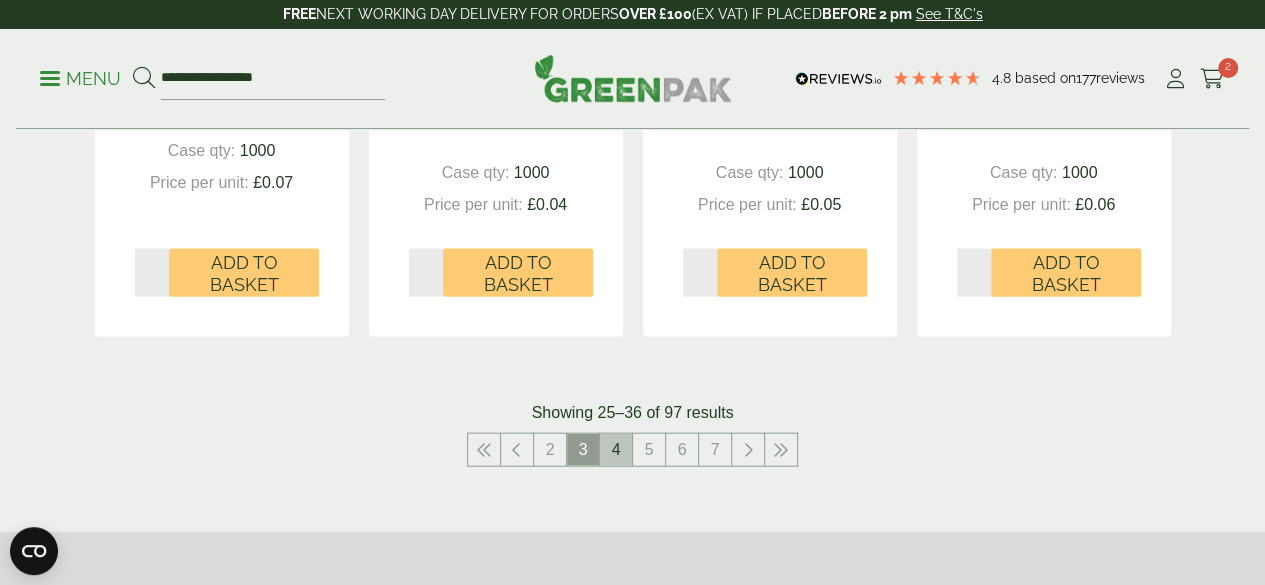 click on "4" at bounding box center [616, 450] 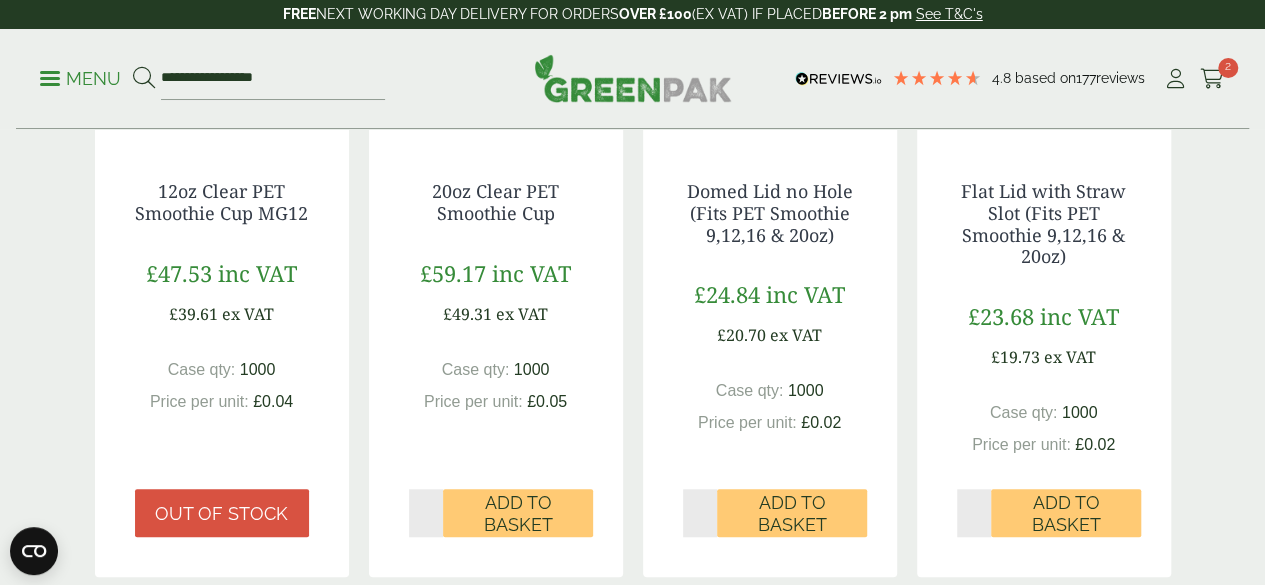 scroll, scrollTop: 700, scrollLeft: 0, axis: vertical 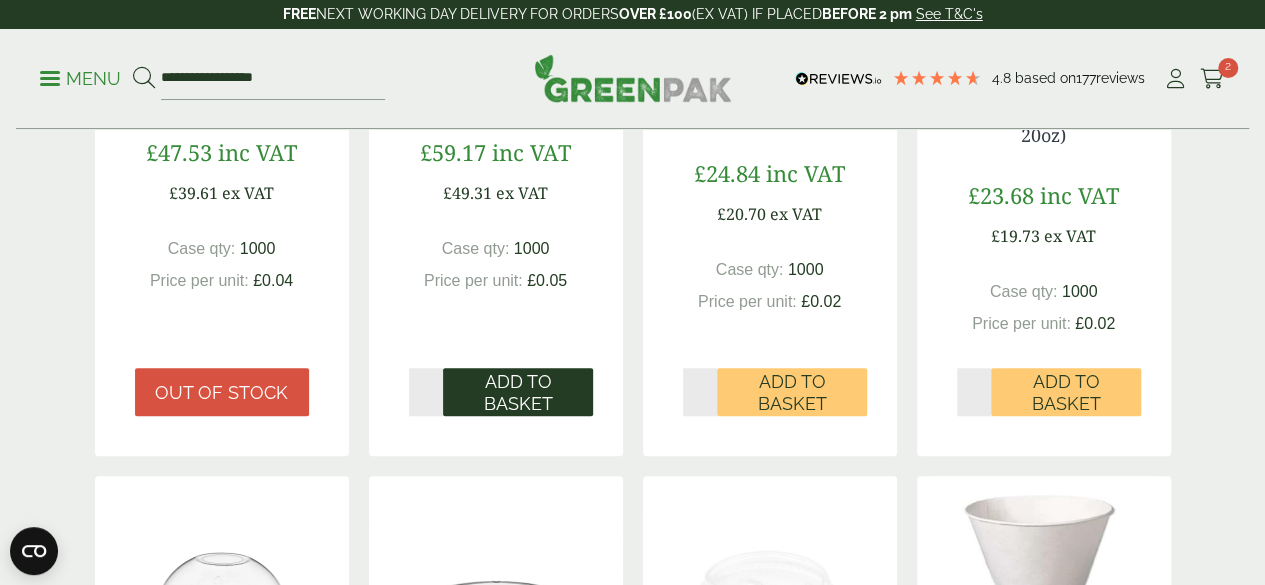 click on "Add to Basket" at bounding box center [518, 392] 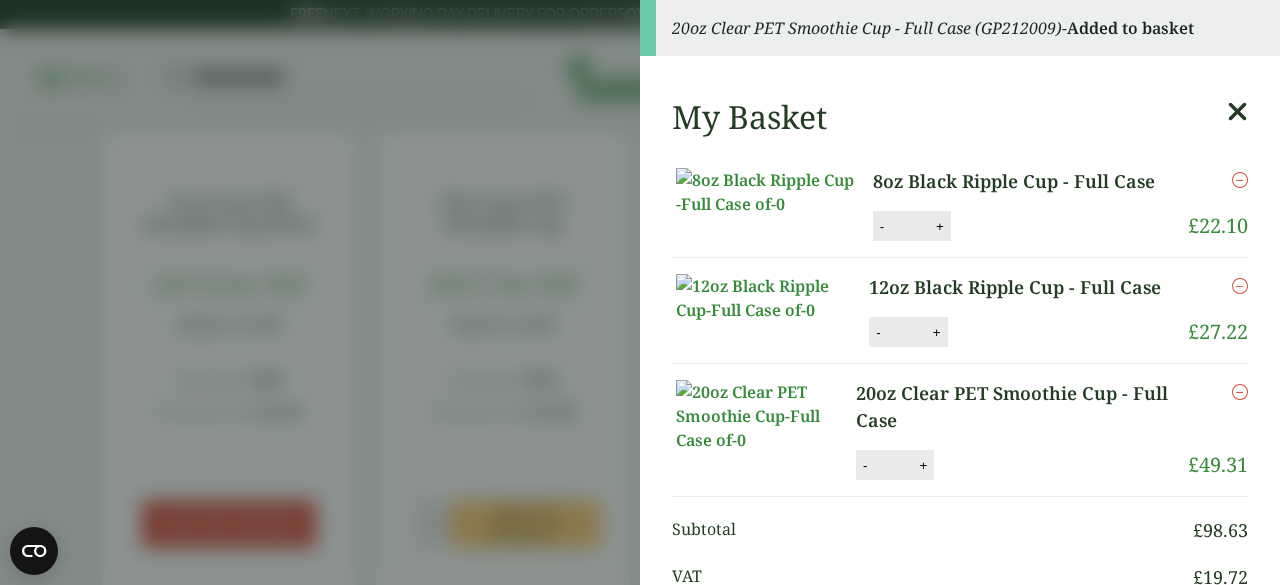 click at bounding box center (1237, 112) 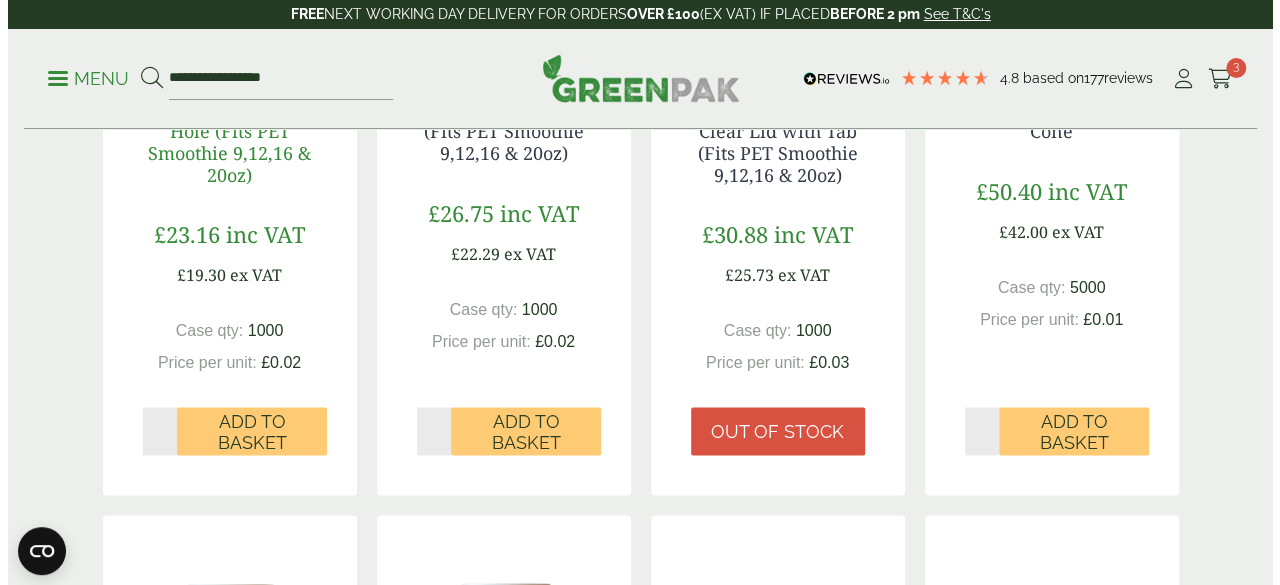 scroll, scrollTop: 1400, scrollLeft: 0, axis: vertical 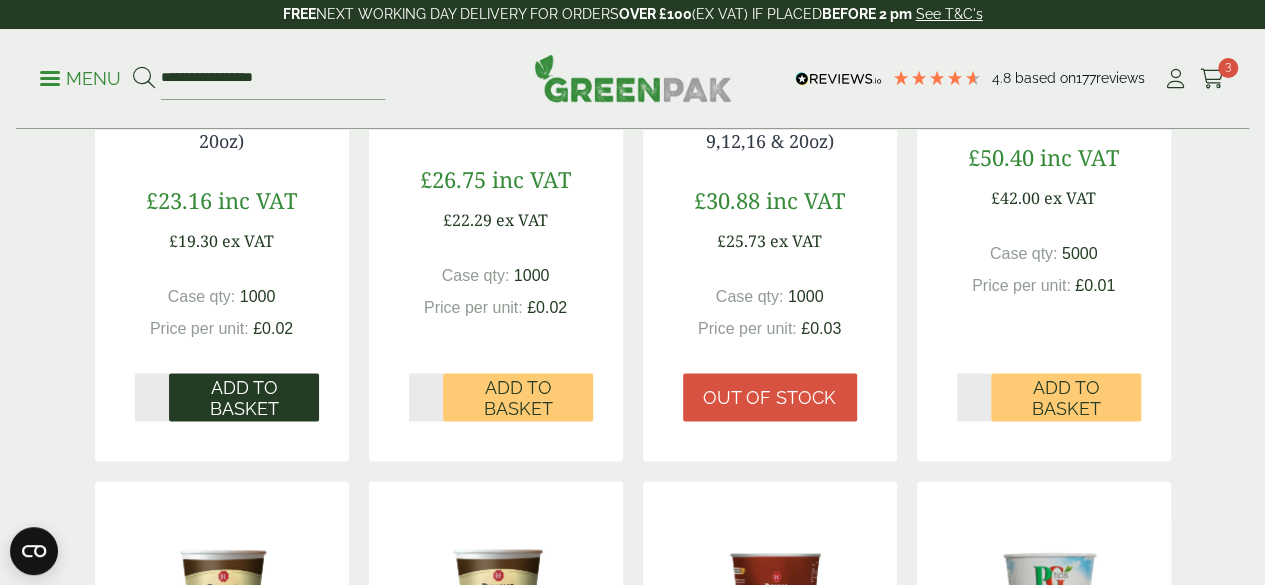 click on "Add to Basket" at bounding box center (244, 398) 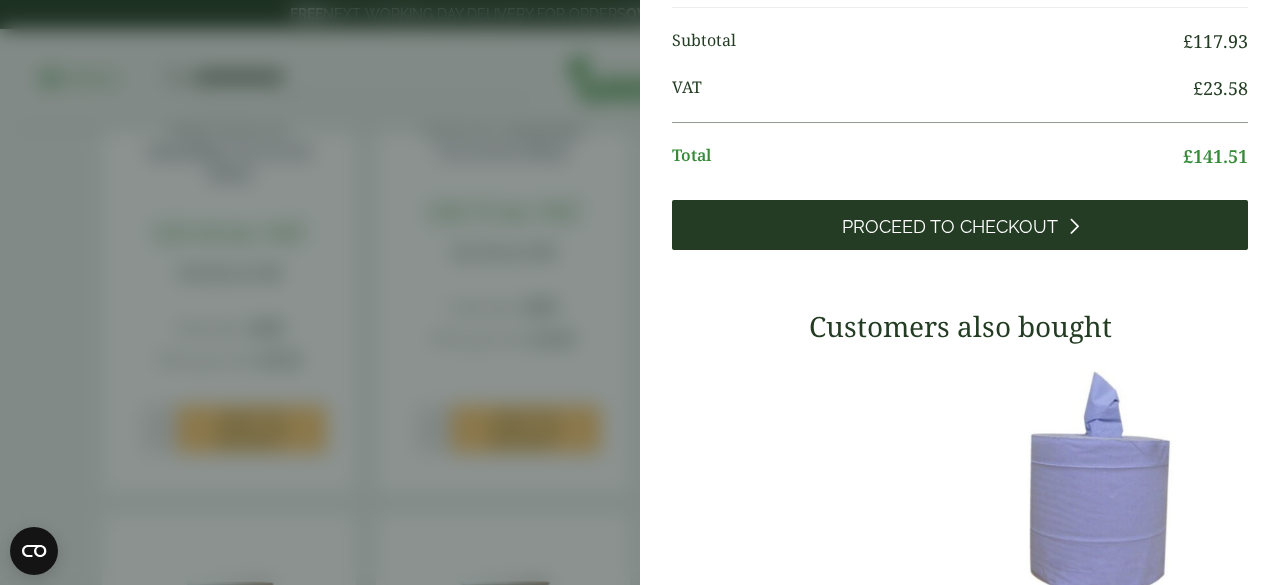scroll, scrollTop: 700, scrollLeft: 0, axis: vertical 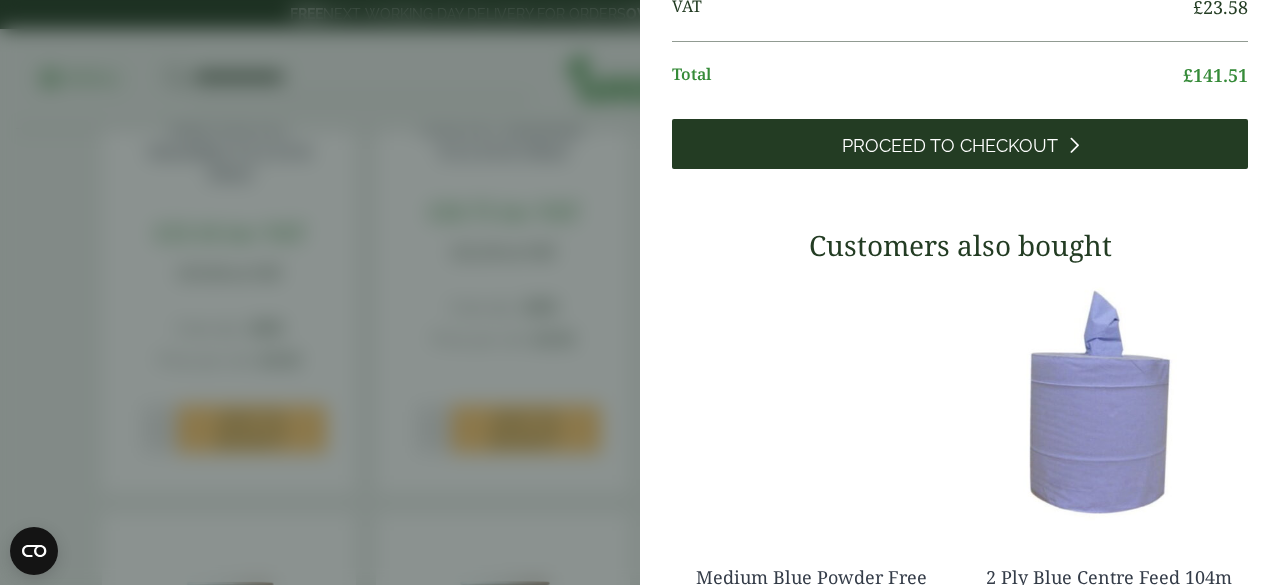 click on "Proceed to Checkout" at bounding box center (950, 146) 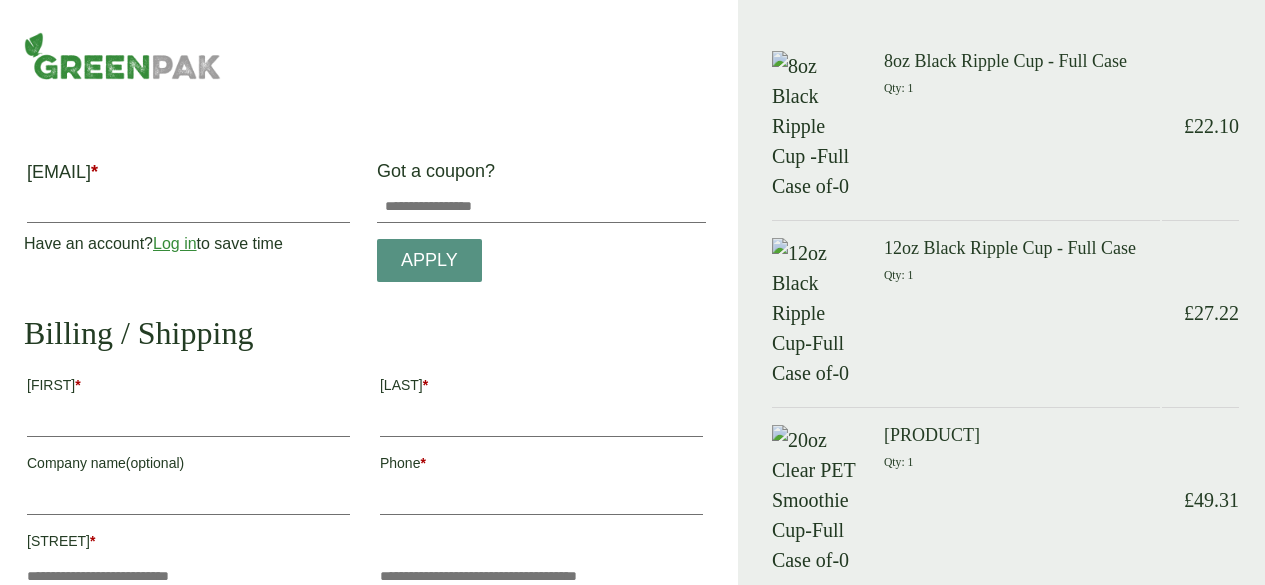 scroll, scrollTop: 0, scrollLeft: 0, axis: both 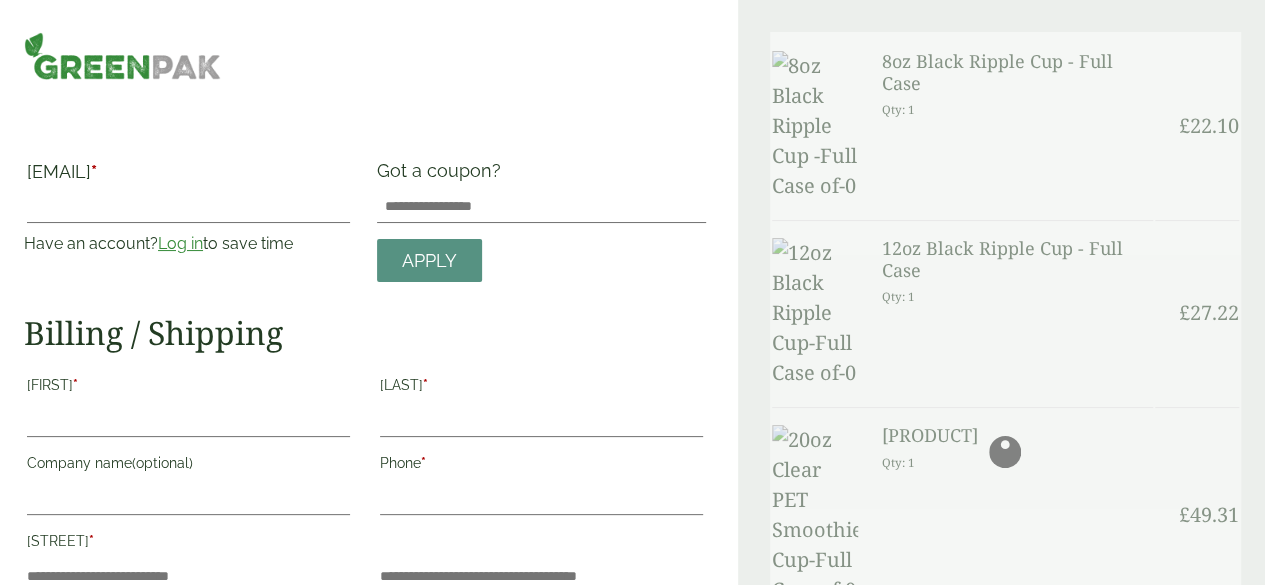 click on "Log in" at bounding box center [180, 243] 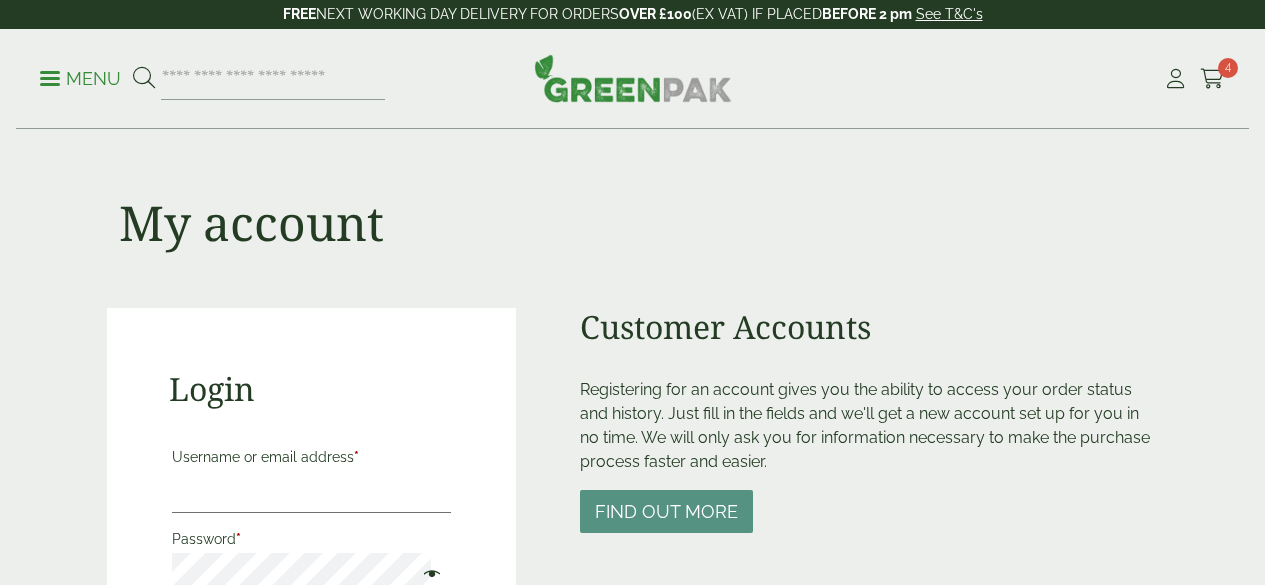 scroll, scrollTop: 96, scrollLeft: 0, axis: vertical 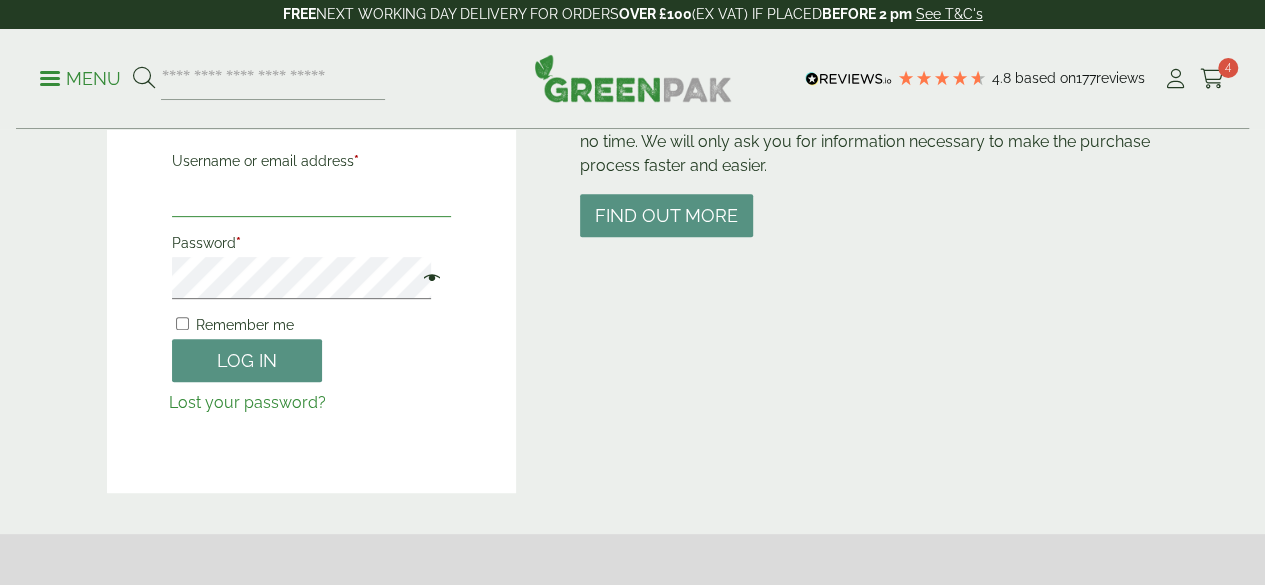 type on "**********" 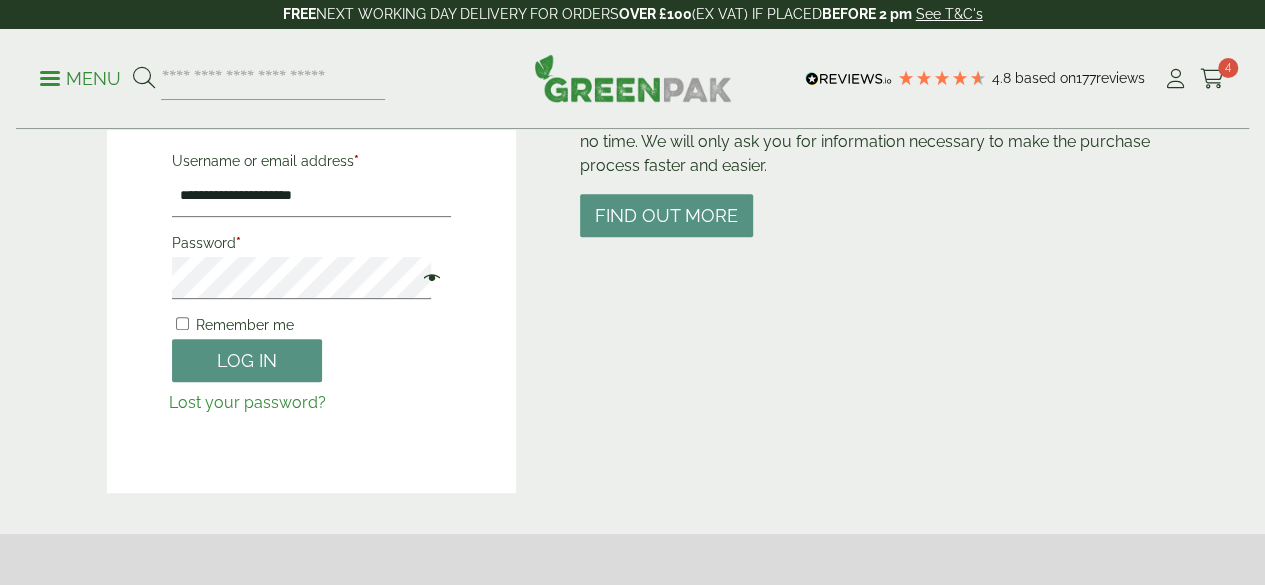 click on "Remember me" at bounding box center [233, 325] 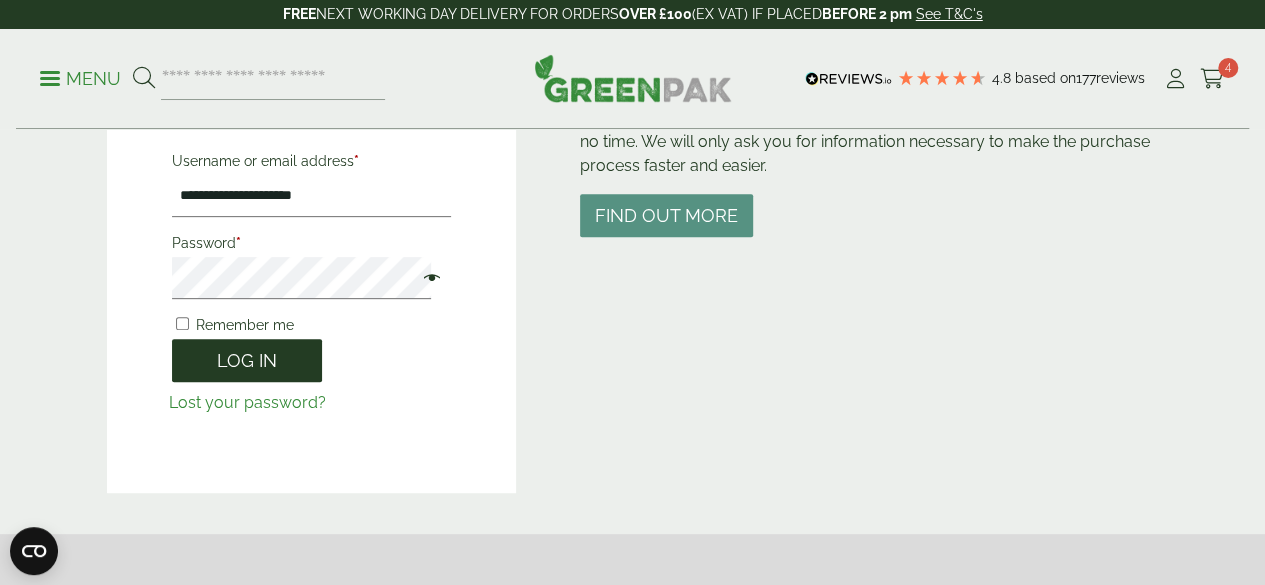click on "Log in" at bounding box center [247, 360] 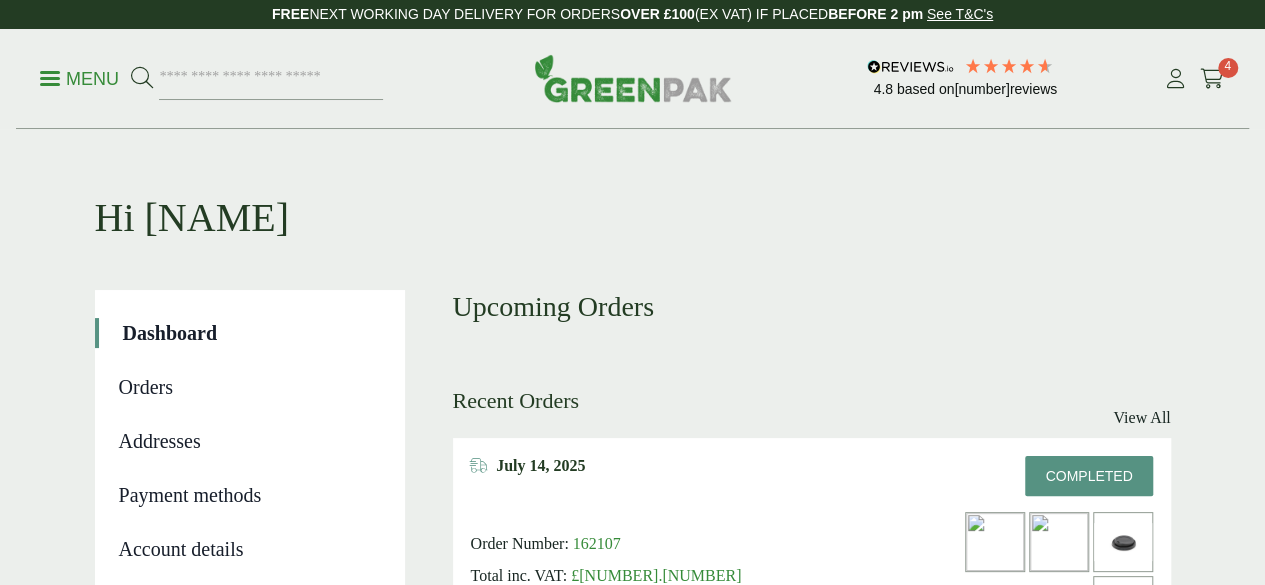 scroll, scrollTop: 194, scrollLeft: 0, axis: vertical 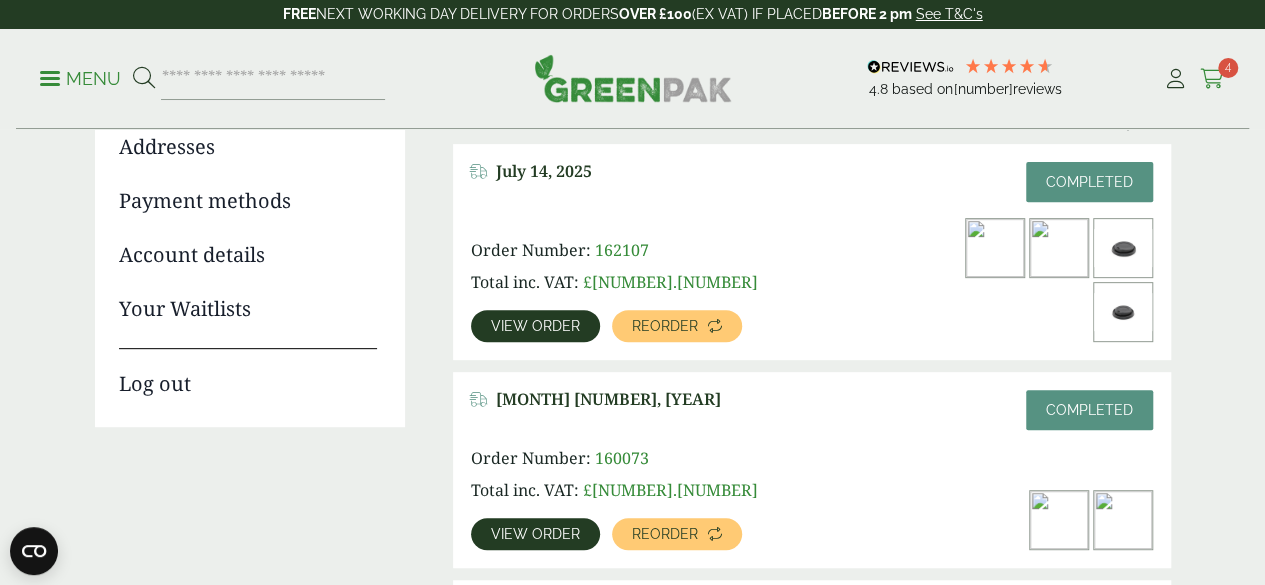 click on "4" at bounding box center [1228, 68] 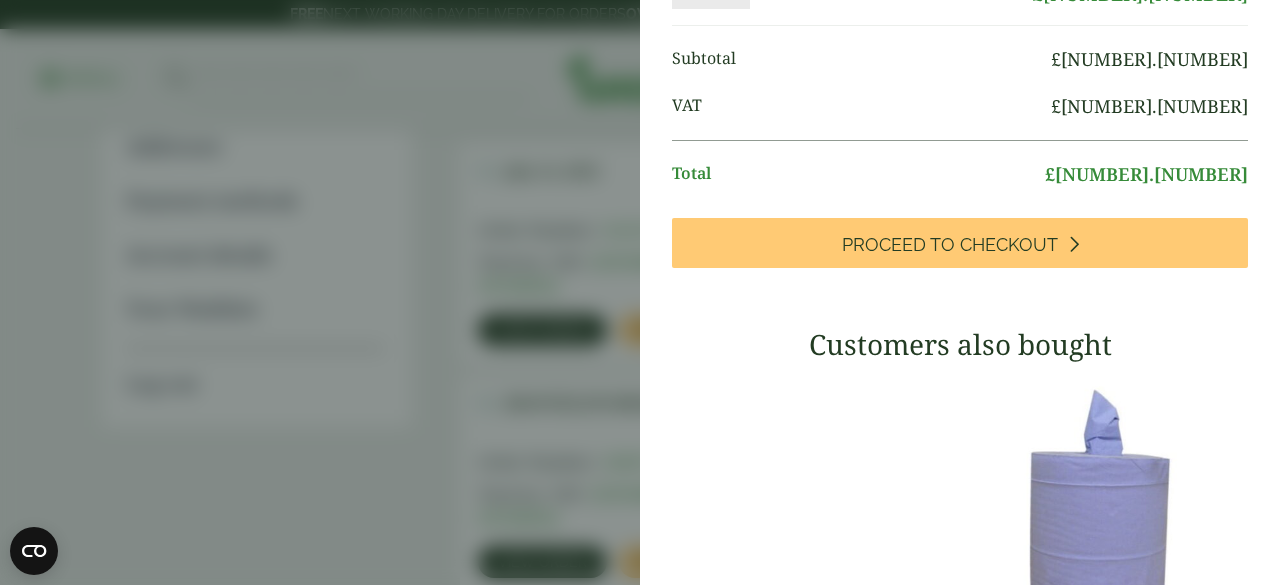 scroll, scrollTop: 700, scrollLeft: 0, axis: vertical 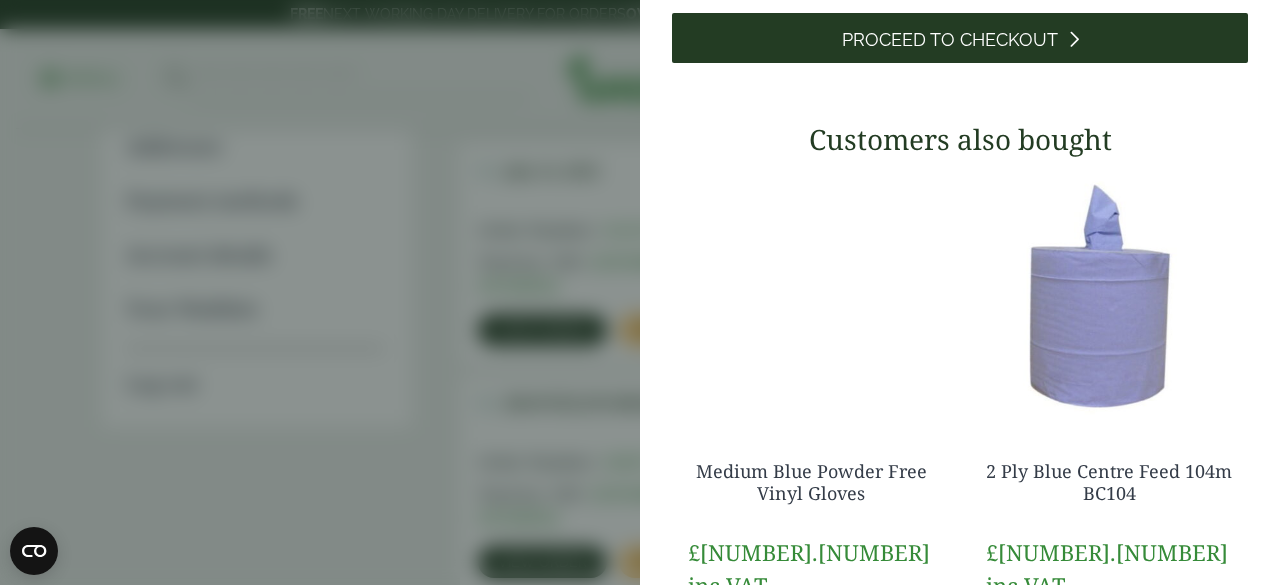 click on "Proceed to Checkout" at bounding box center (950, 40) 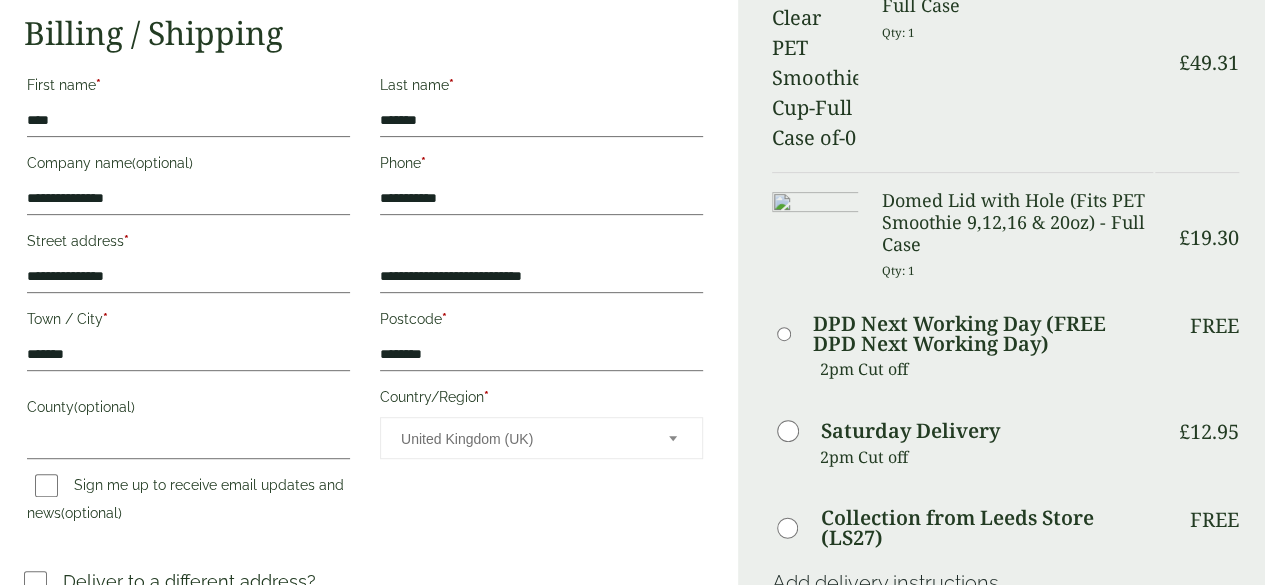 scroll, scrollTop: 300, scrollLeft: 0, axis: vertical 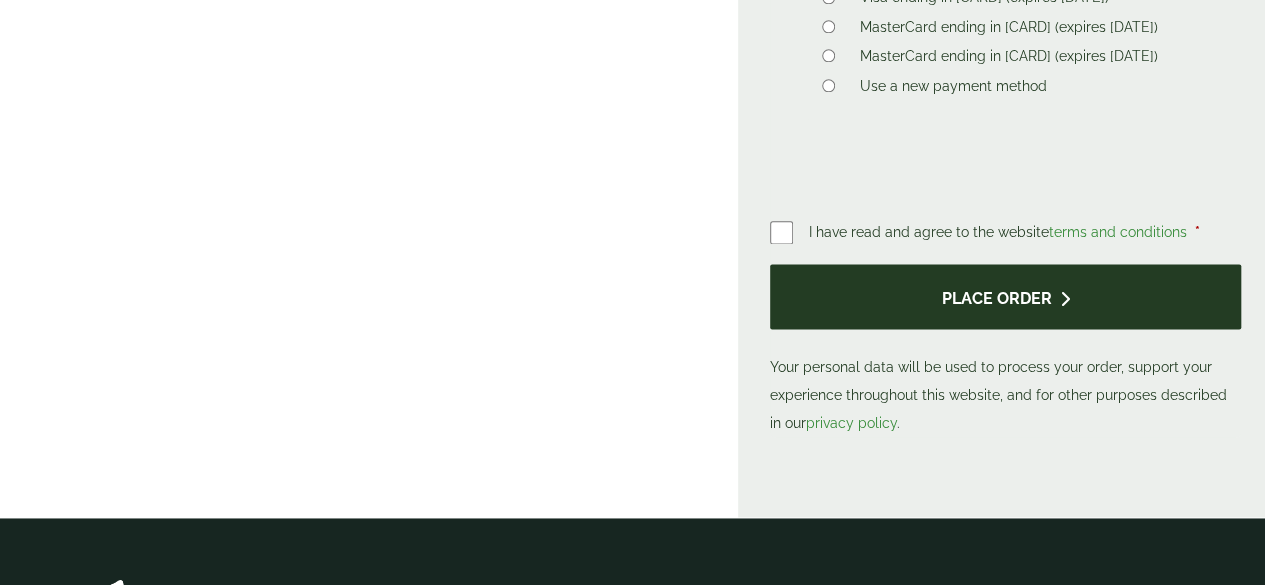 click on "Place order" at bounding box center [1005, 296] 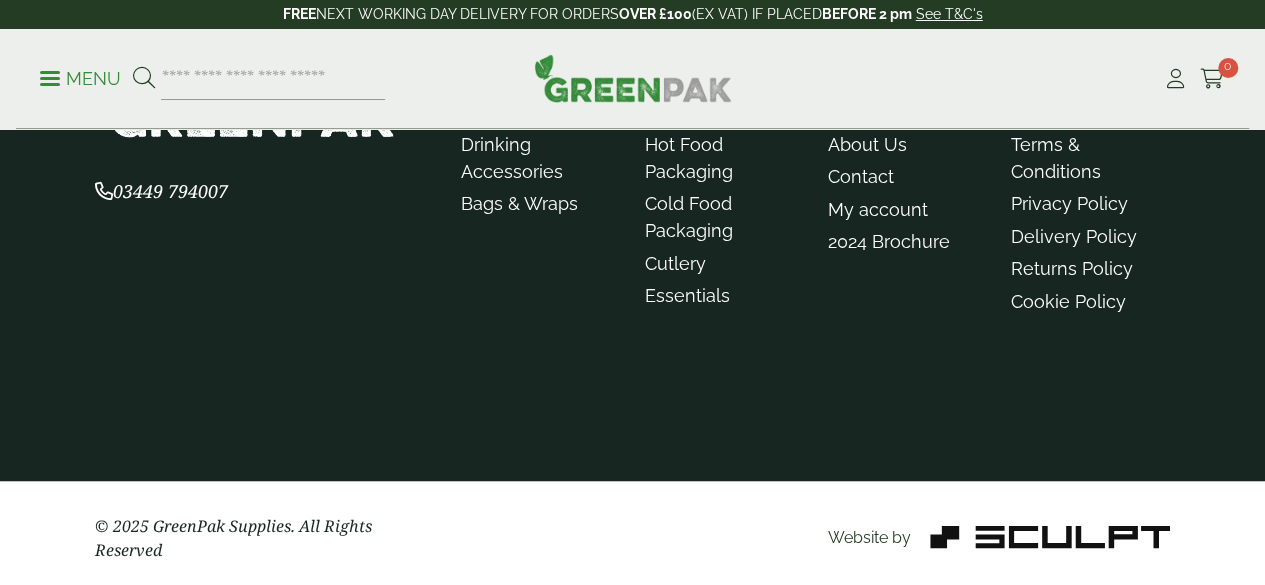 scroll, scrollTop: 1258, scrollLeft: 0, axis: vertical 